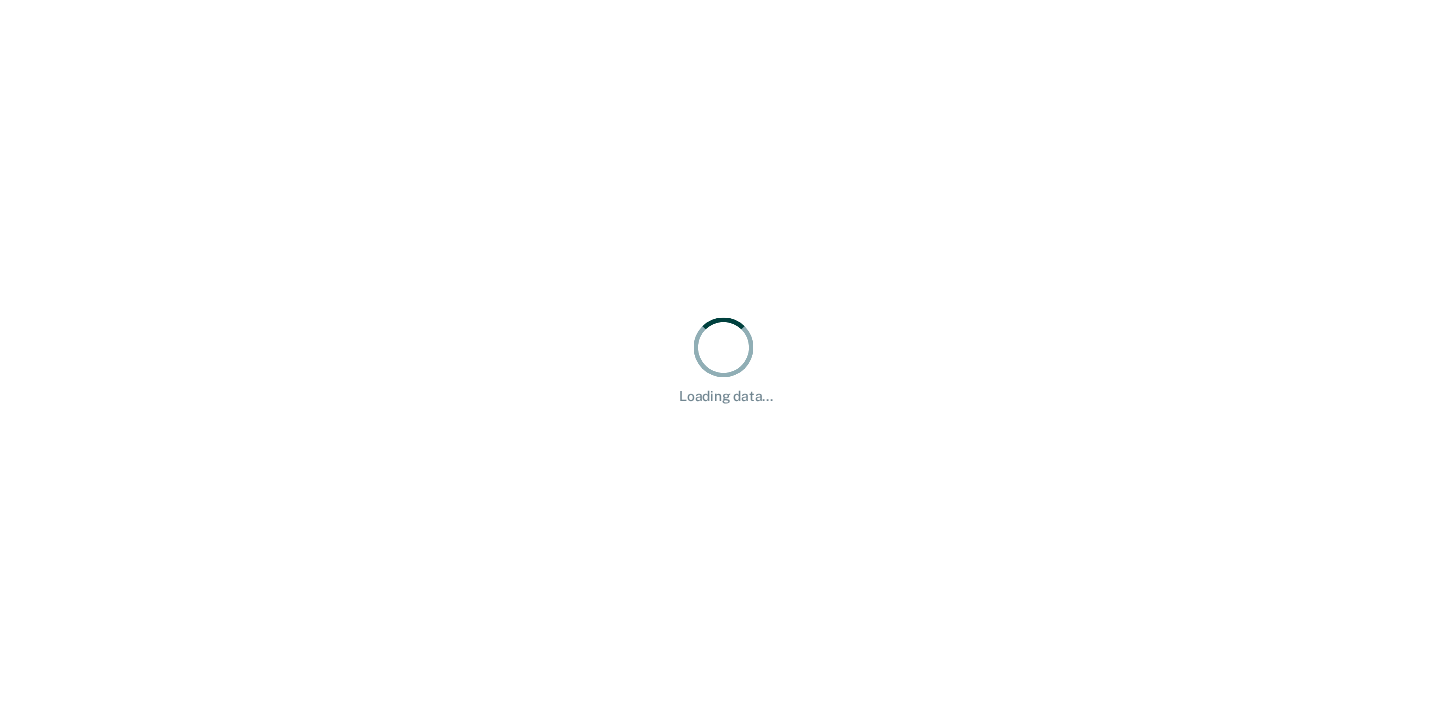 scroll, scrollTop: 0, scrollLeft: 0, axis: both 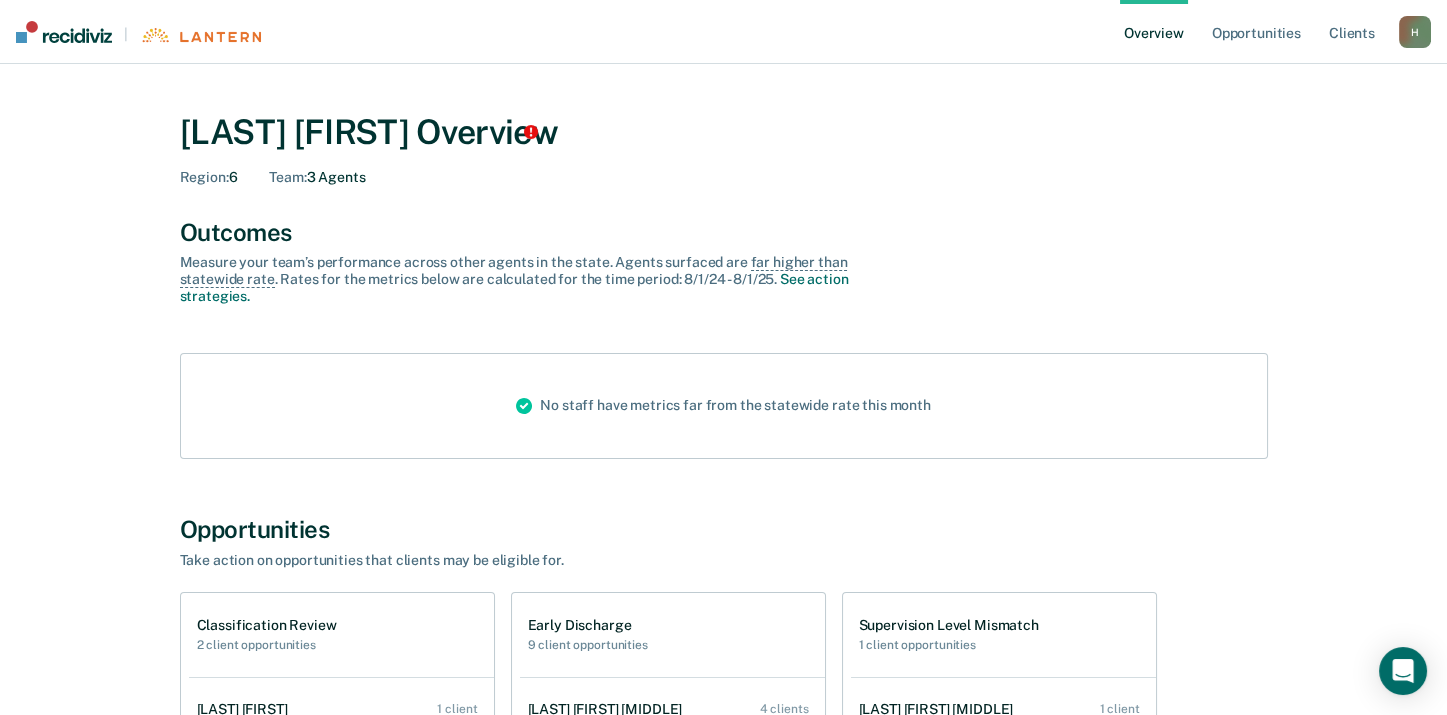 click on "H" at bounding box center [1415, 32] 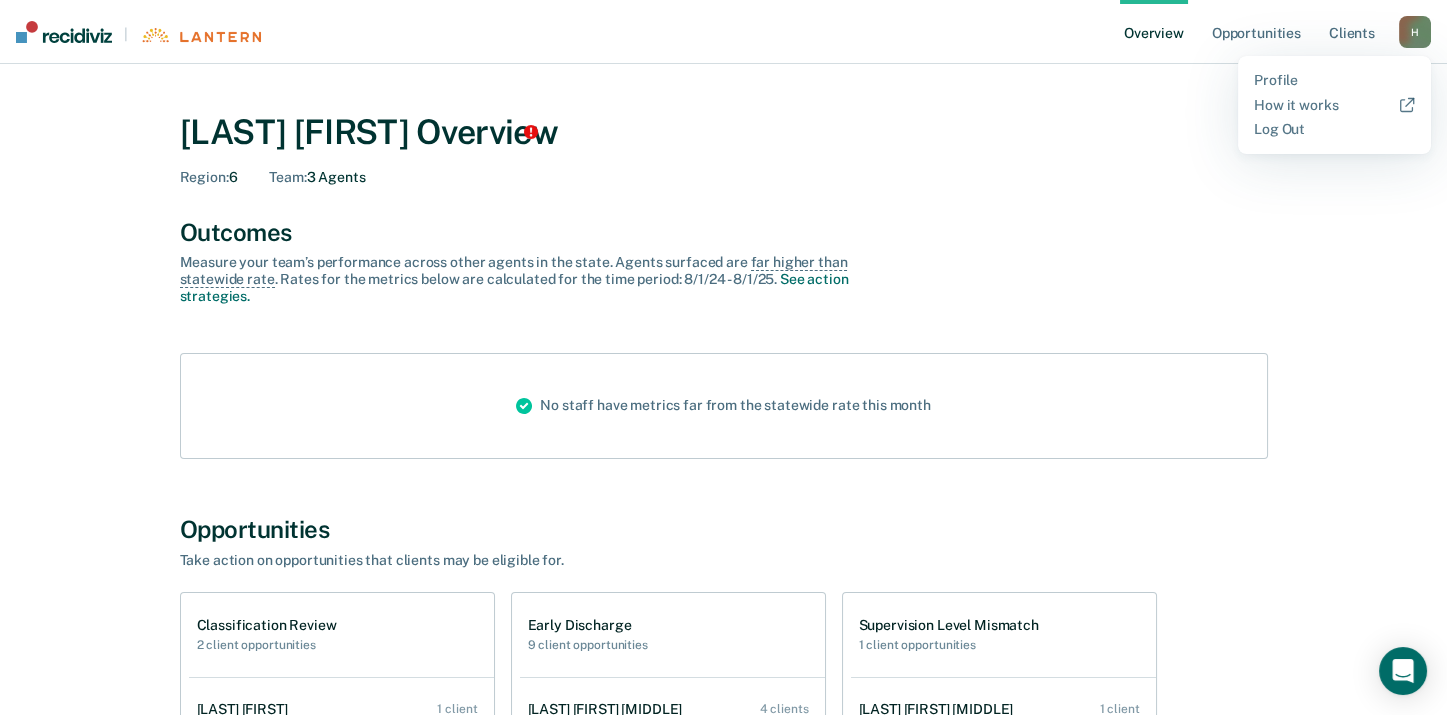 drag, startPoint x: 1183, startPoint y: 179, endPoint x: 1036, endPoint y: 172, distance: 147.16656 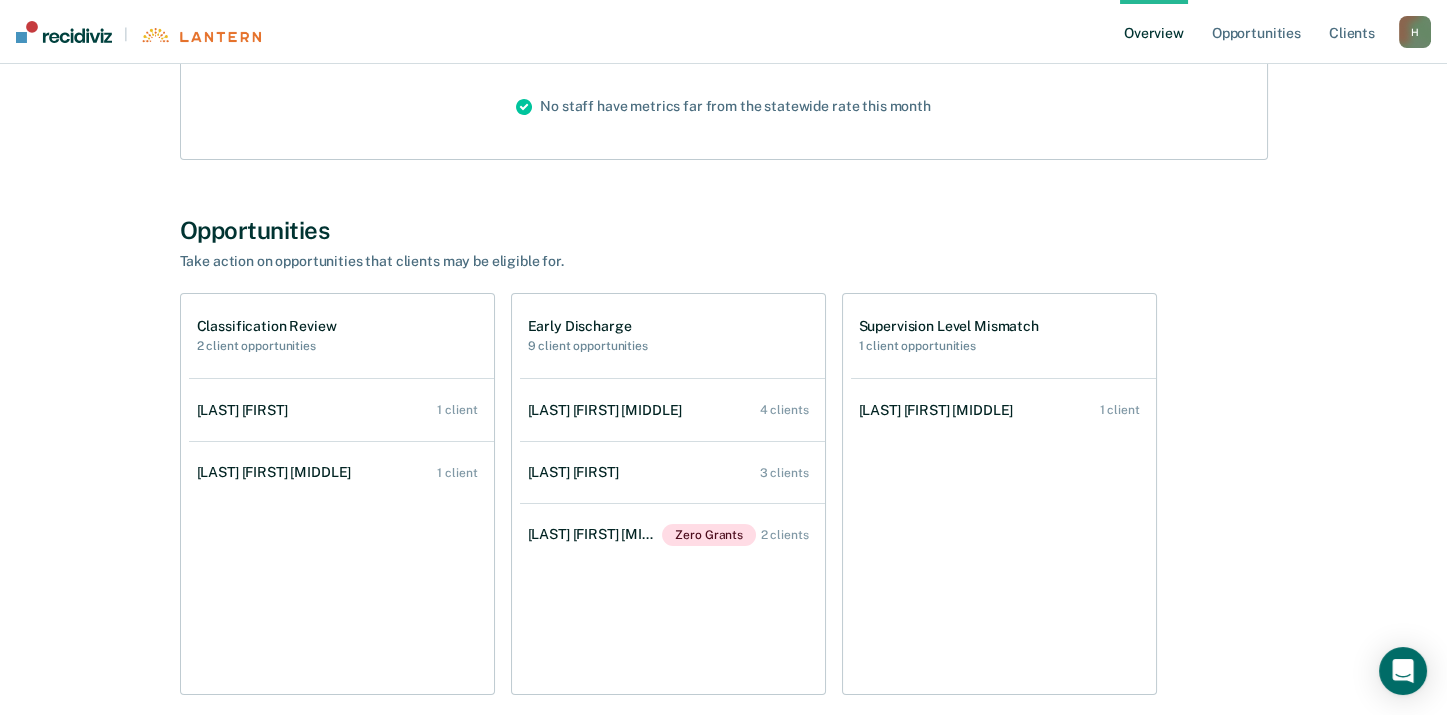 scroll, scrollTop: 300, scrollLeft: 0, axis: vertical 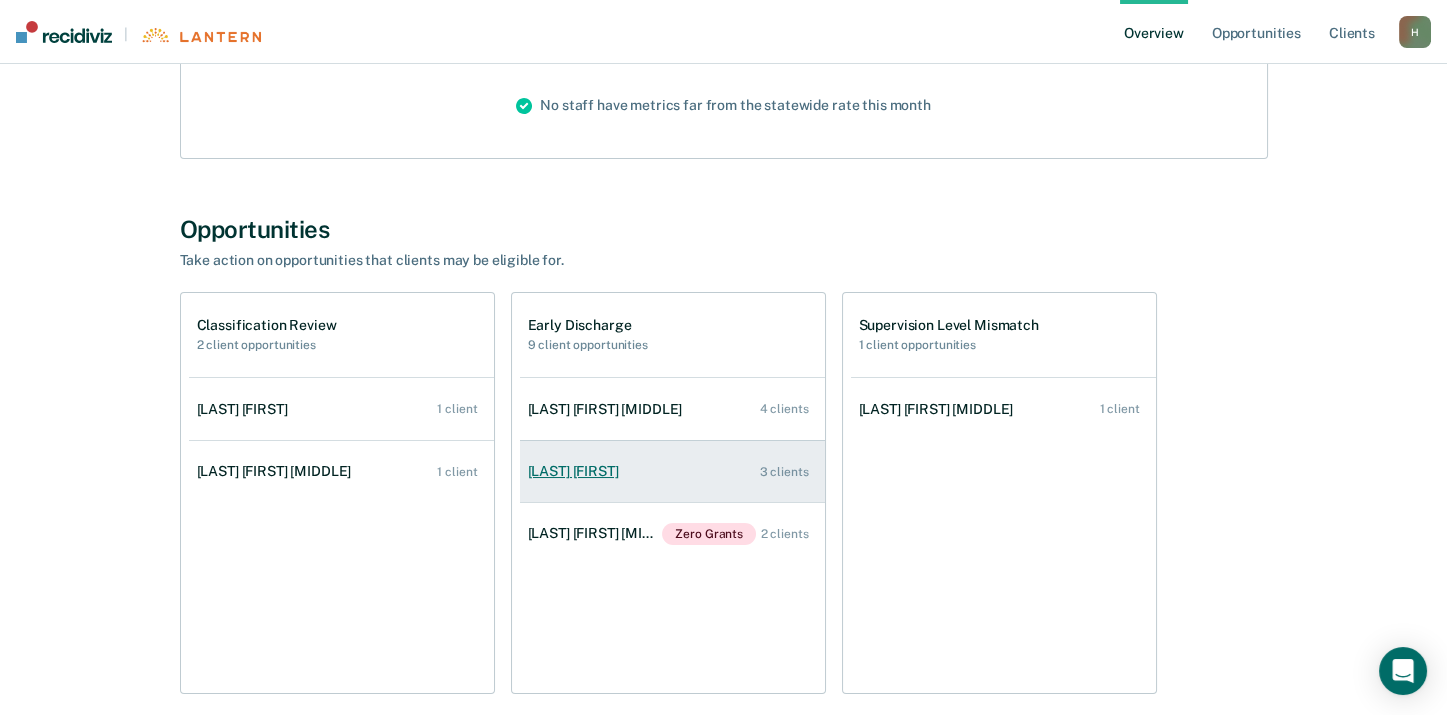click on "[LAST] [FIRST]" at bounding box center [577, 471] 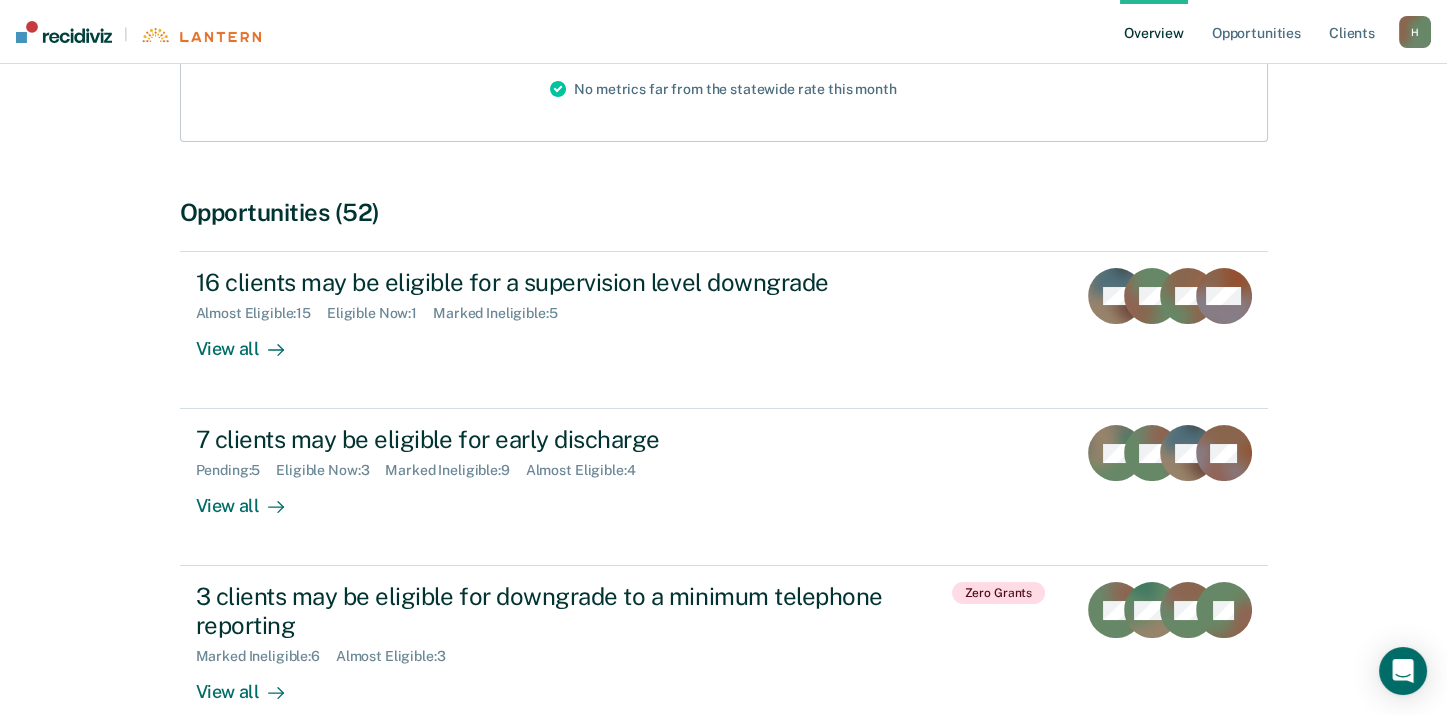 scroll, scrollTop: 300, scrollLeft: 0, axis: vertical 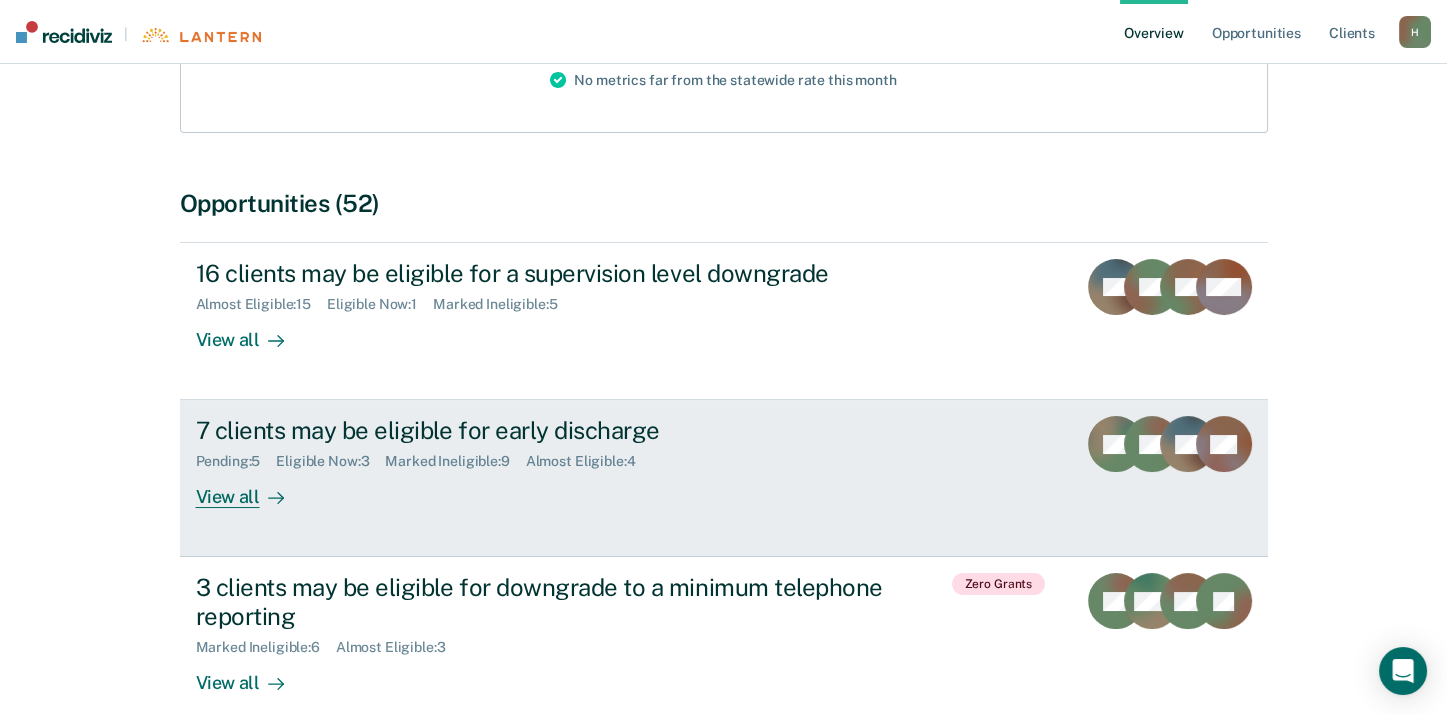 click on "View all" at bounding box center (252, 489) 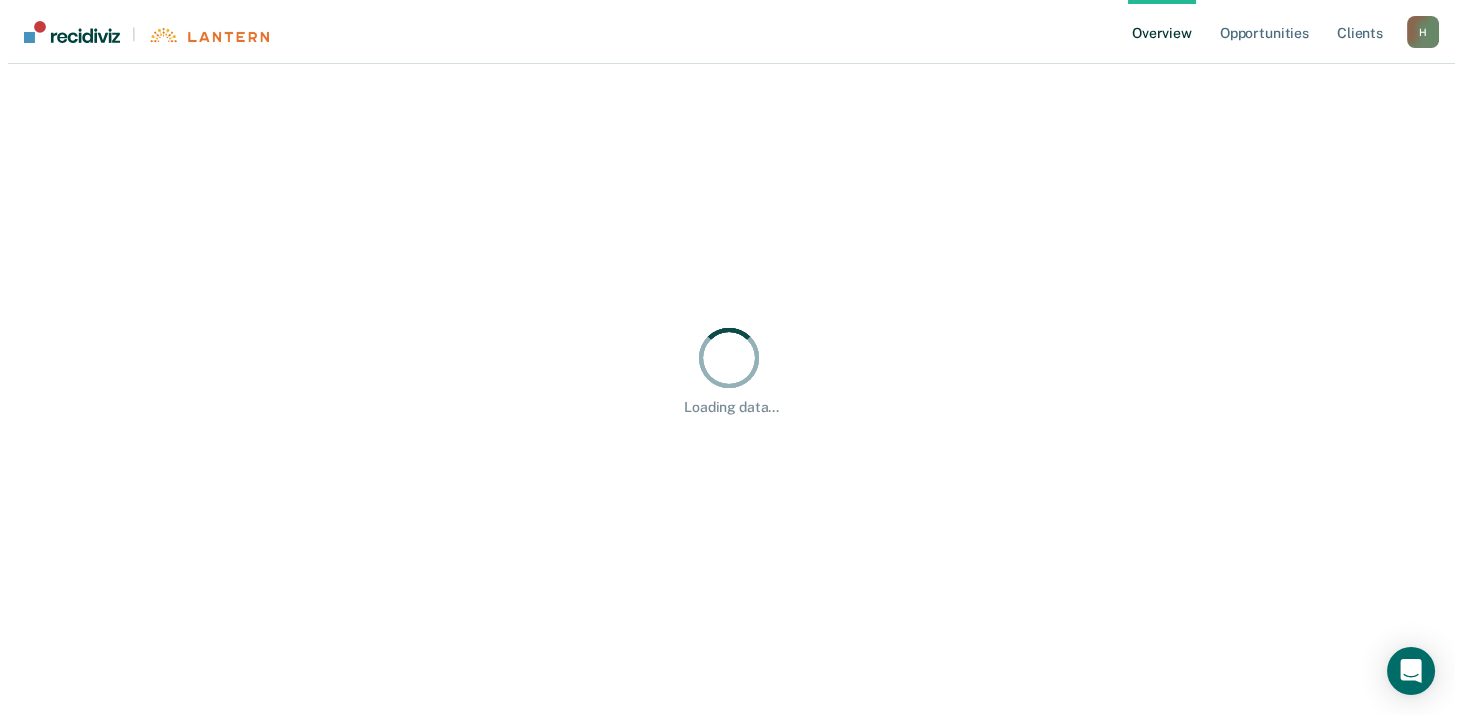 scroll, scrollTop: 0, scrollLeft: 0, axis: both 